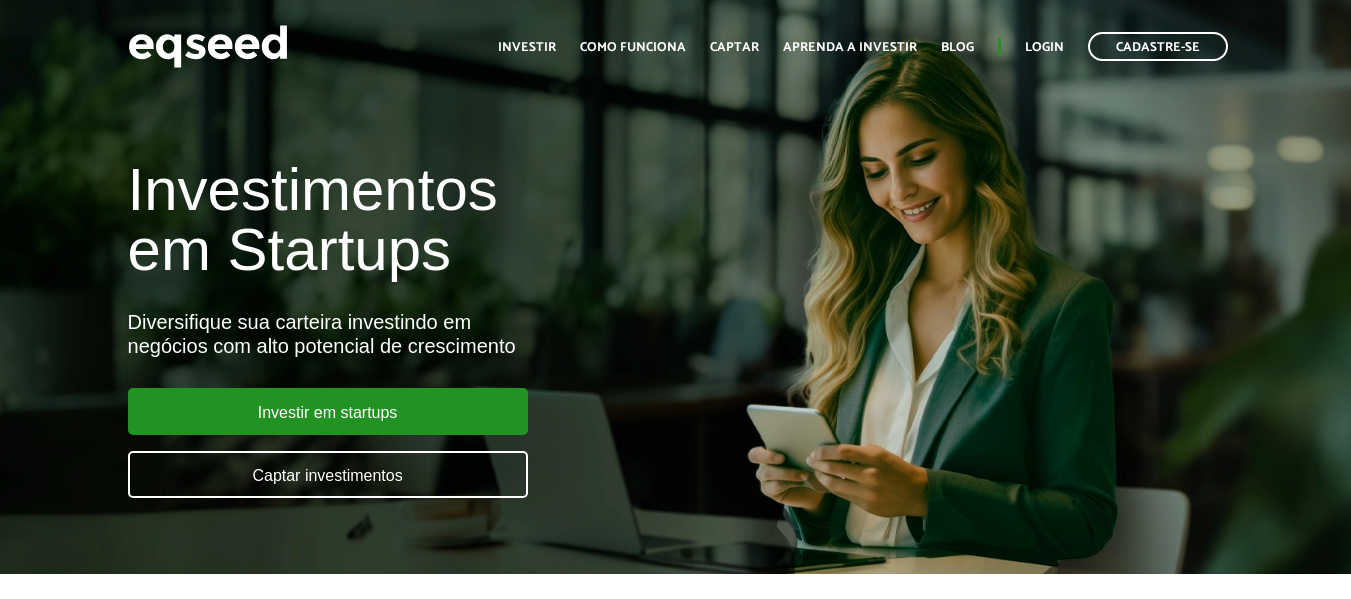 scroll, scrollTop: 0, scrollLeft: 0, axis: both 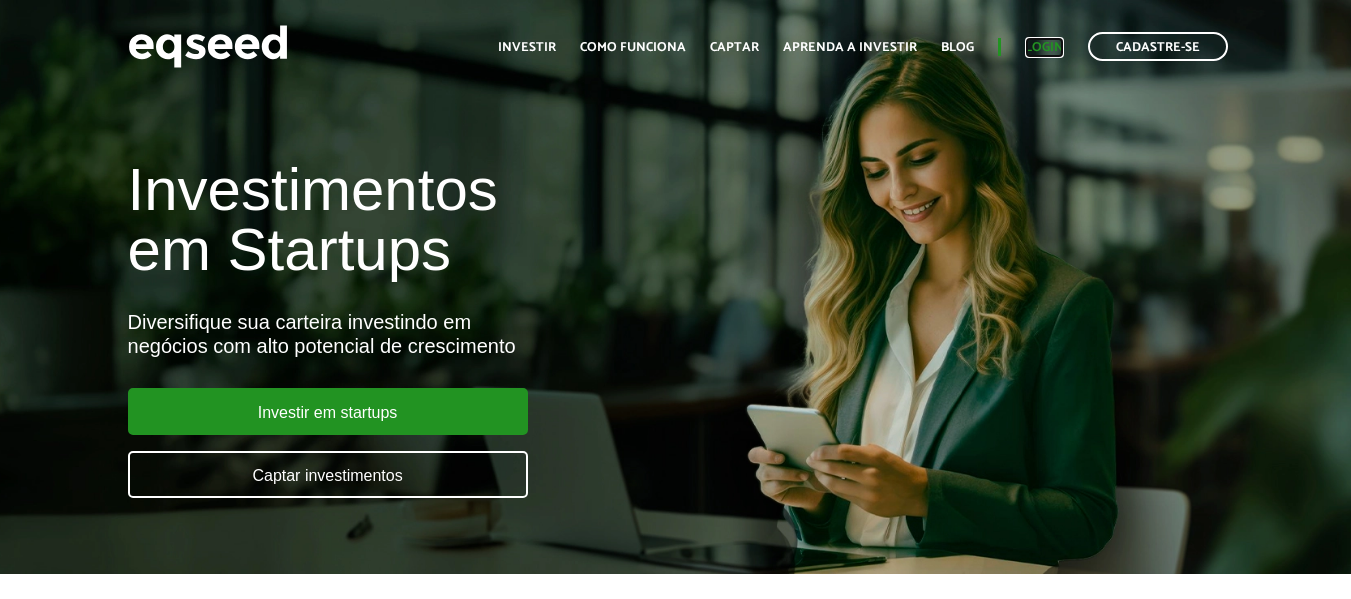 click on "Login" at bounding box center [1044, 47] 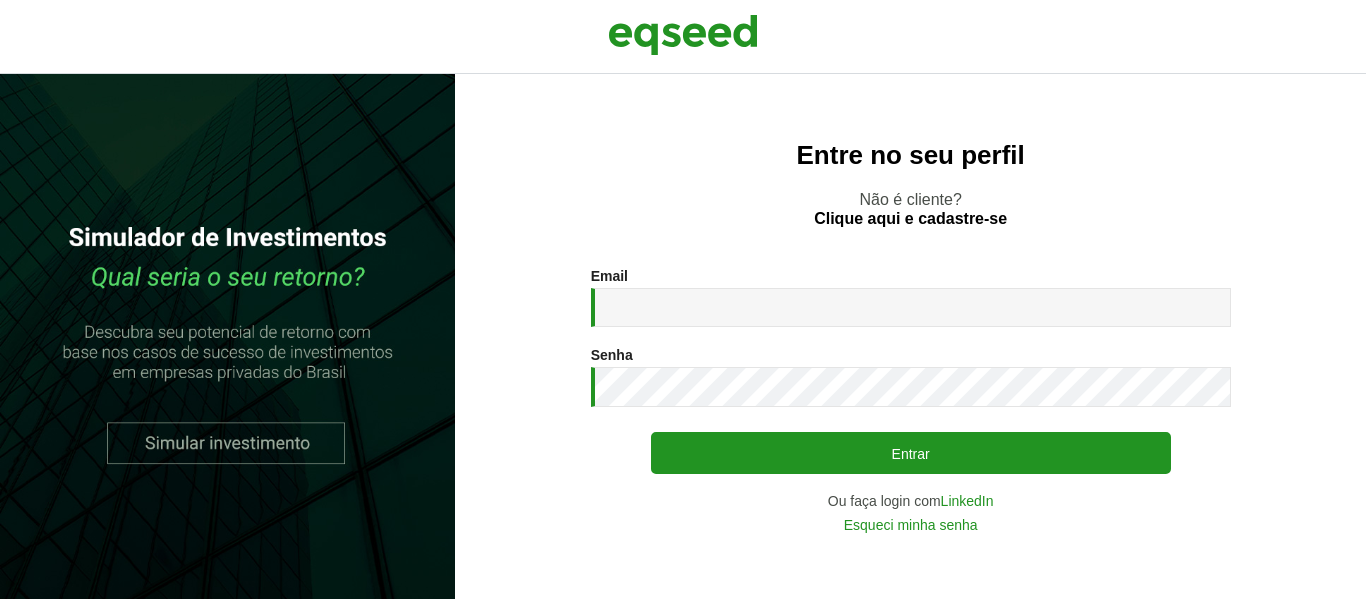 scroll, scrollTop: 0, scrollLeft: 0, axis: both 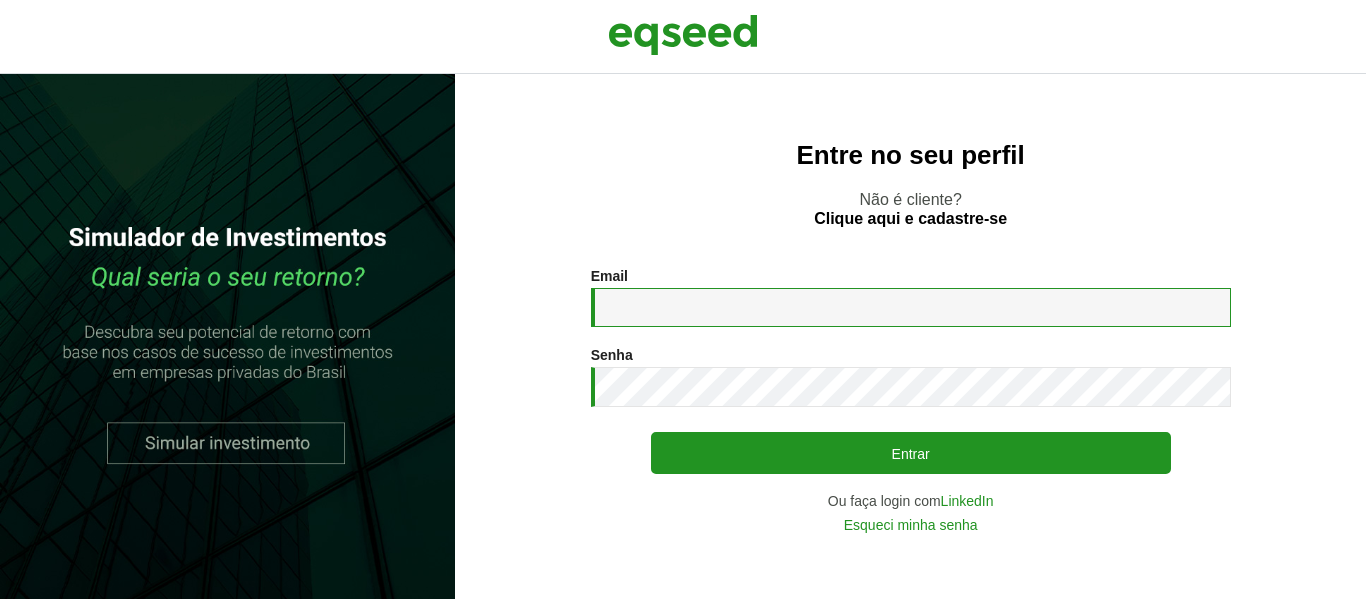 click on "Email  *" at bounding box center (911, 307) 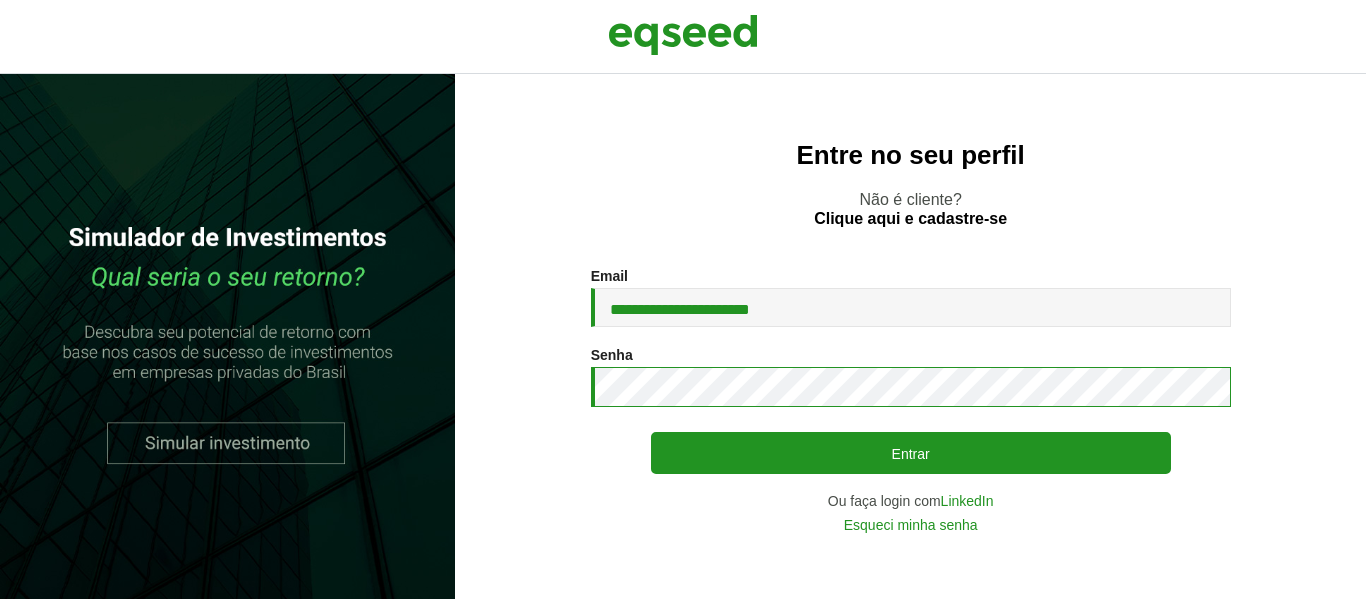 click on "Entrar" at bounding box center [911, 453] 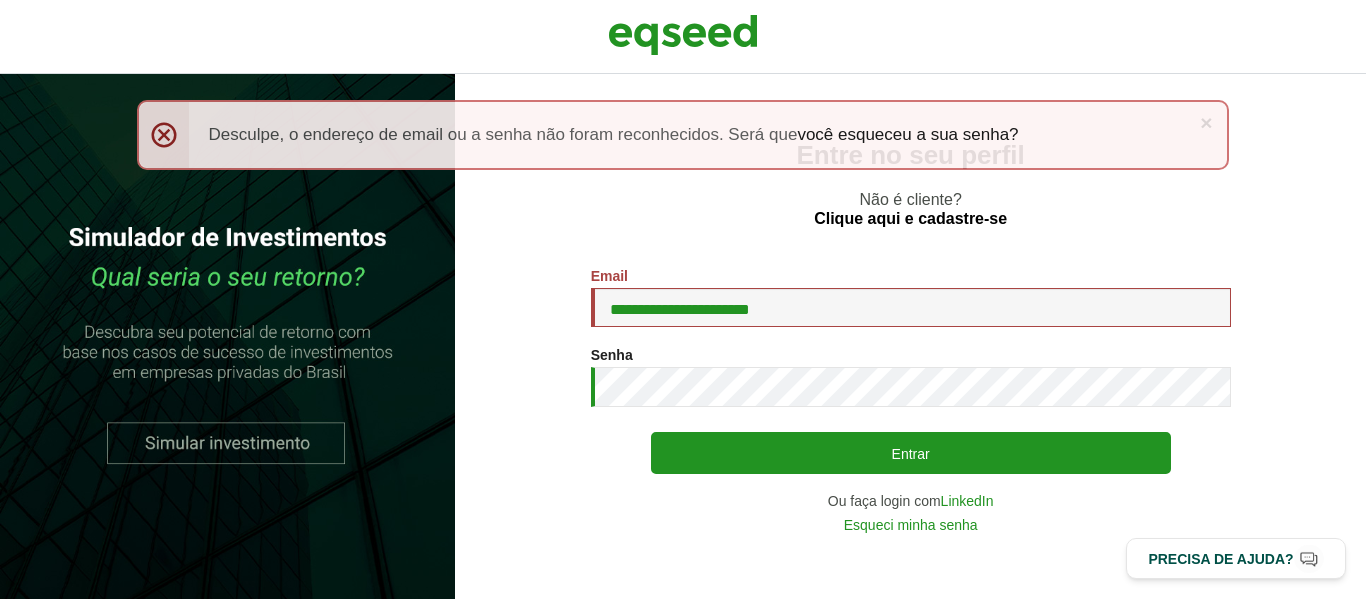 scroll, scrollTop: 0, scrollLeft: 0, axis: both 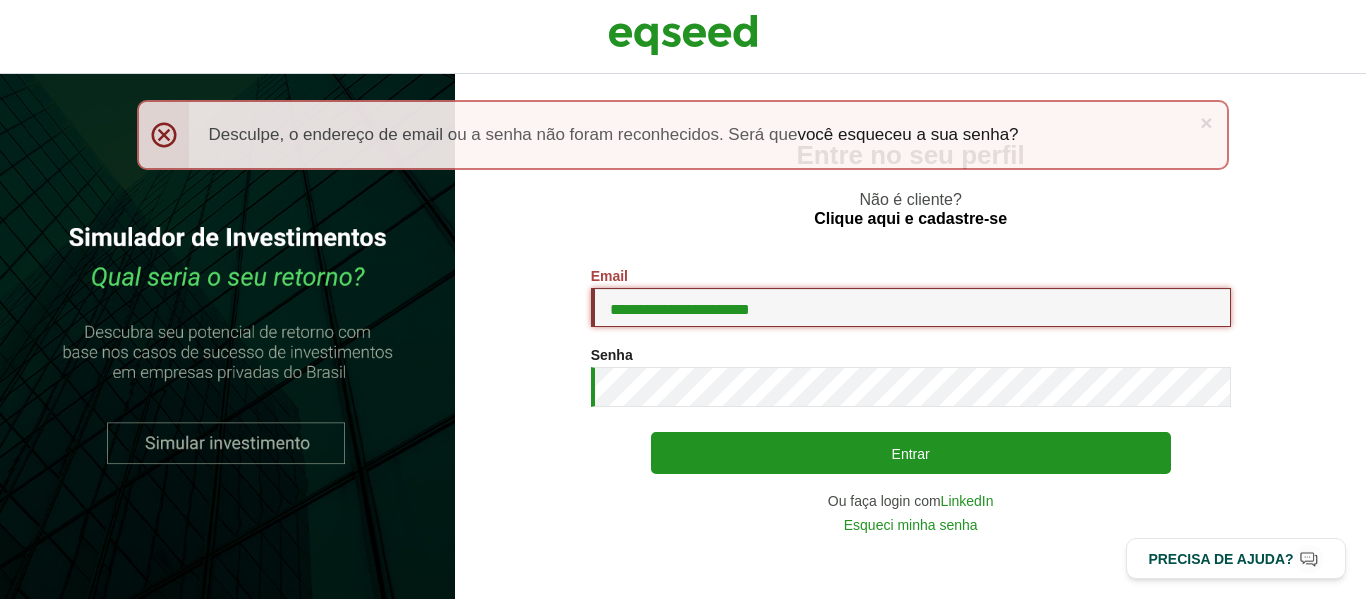 drag, startPoint x: 815, startPoint y: 308, endPoint x: 574, endPoint y: 309, distance: 241.00208 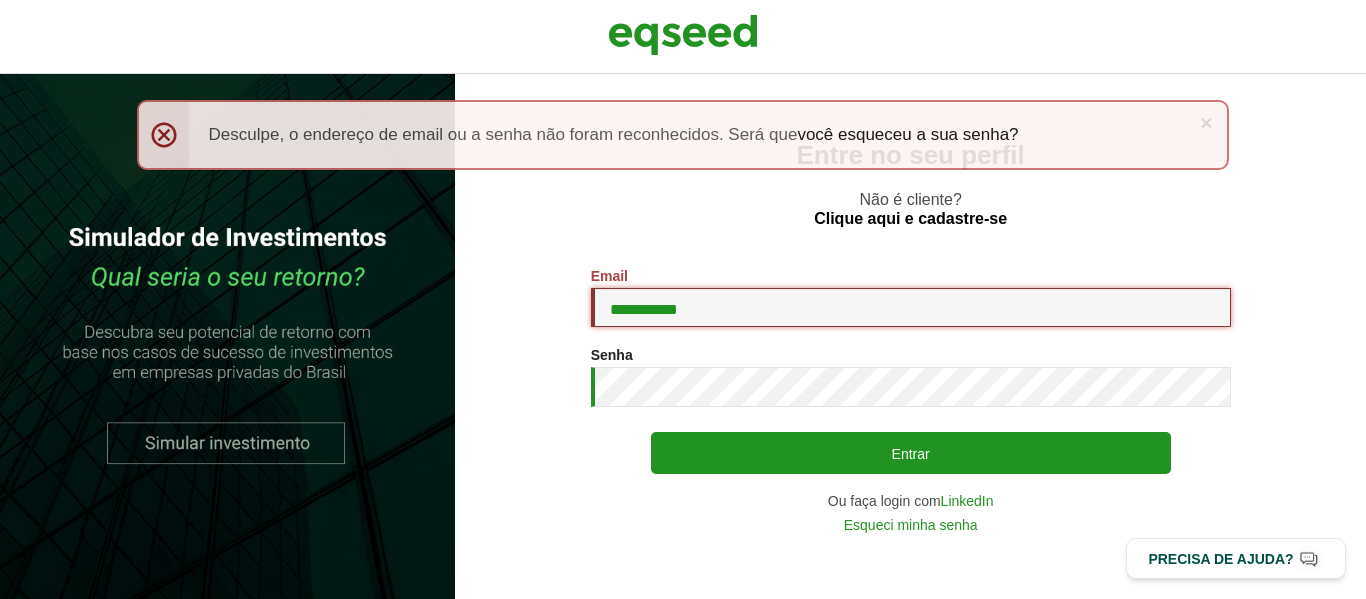 type on "**********" 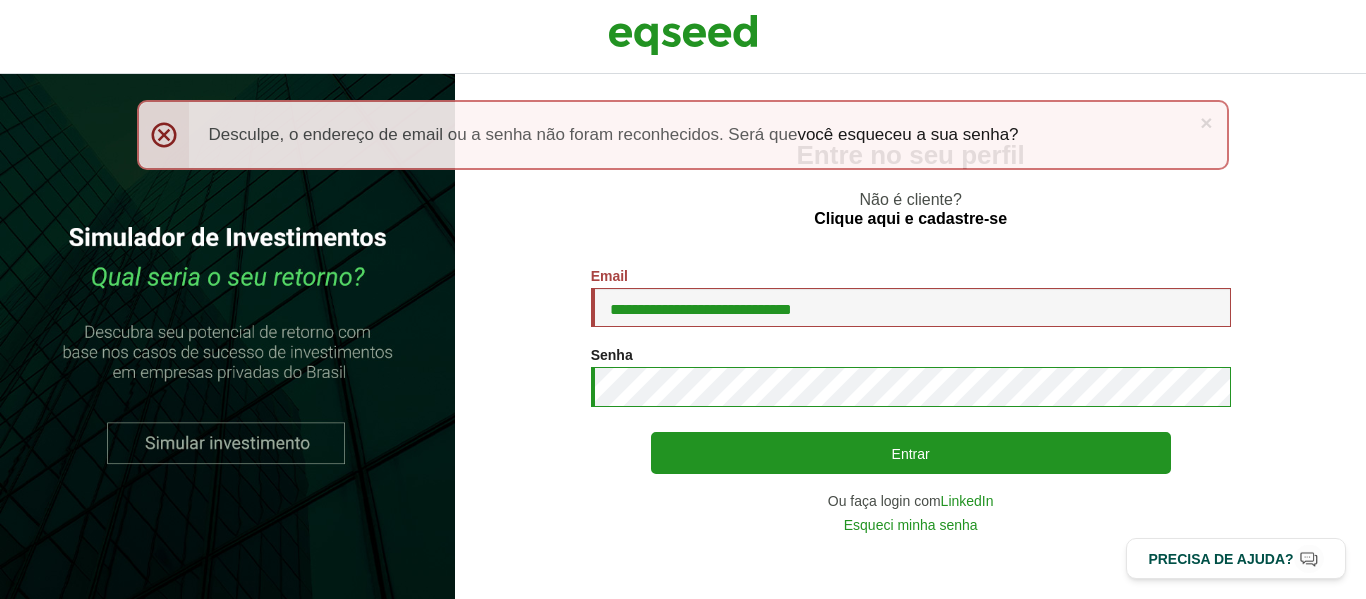 click on "Entrar" at bounding box center [911, 453] 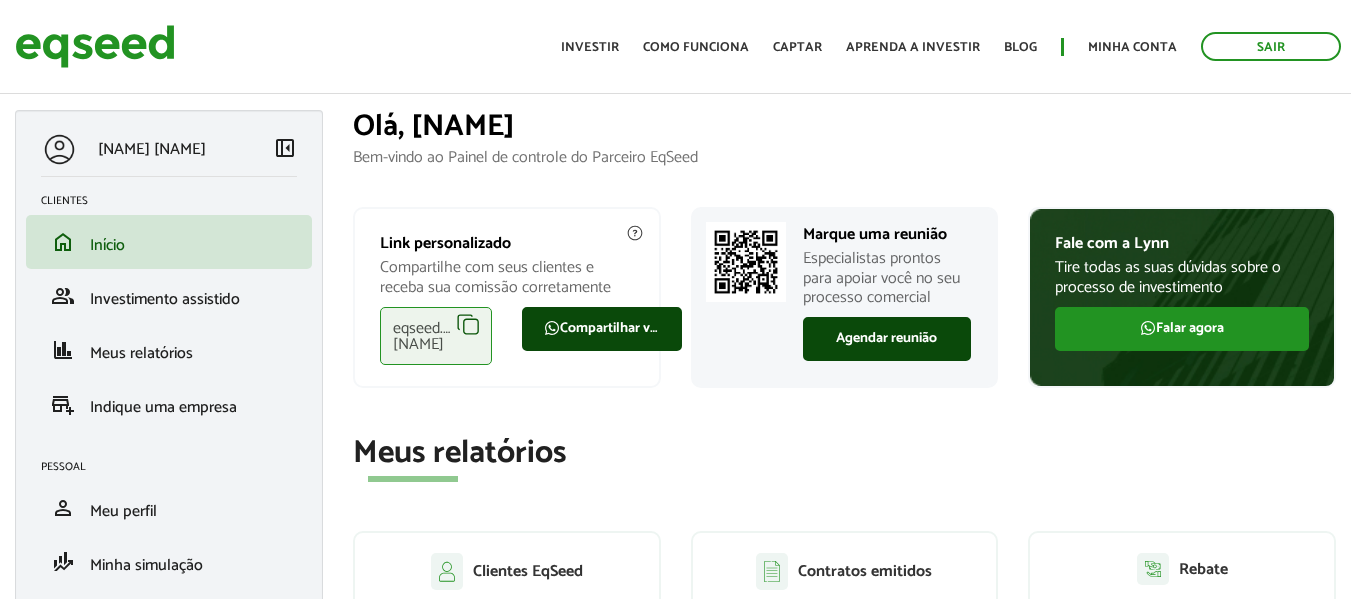scroll, scrollTop: 0, scrollLeft: 0, axis: both 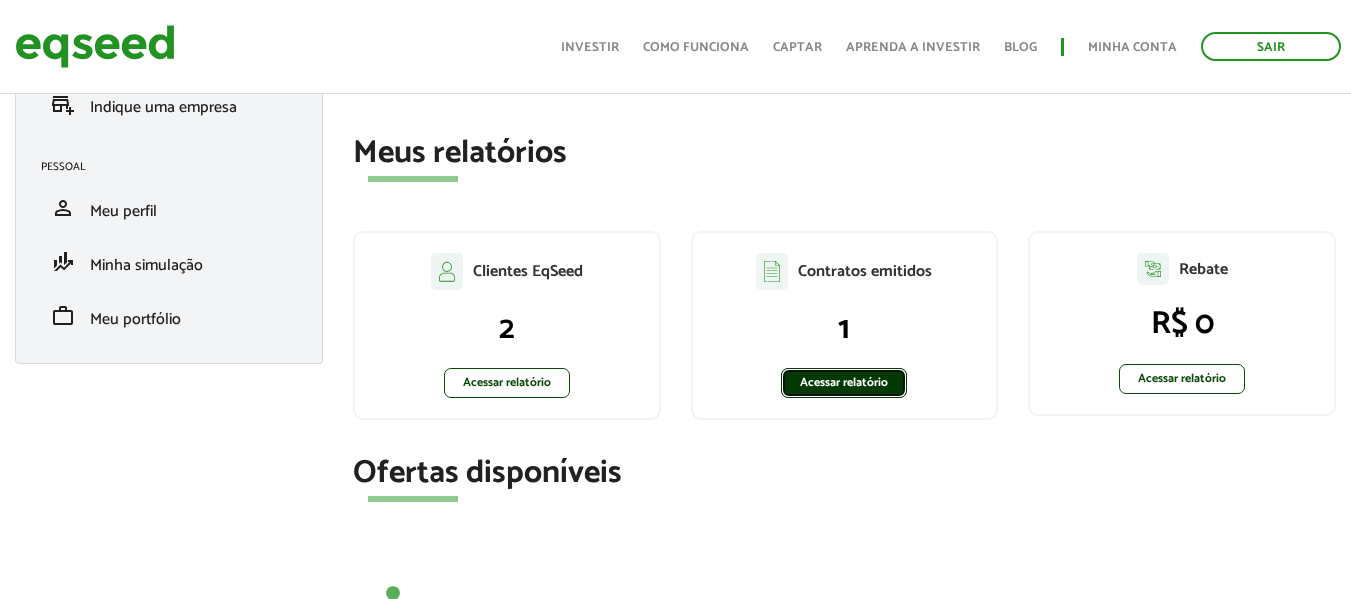 click on "Acessar relatório" at bounding box center (844, 383) 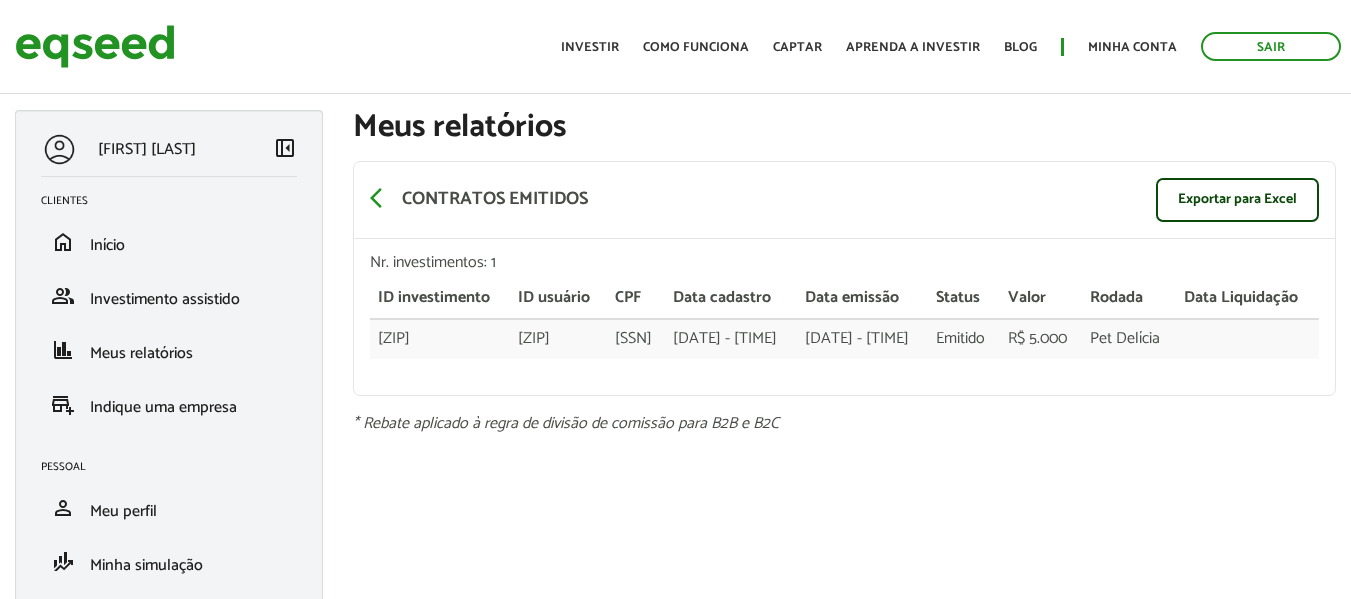 scroll, scrollTop: 0, scrollLeft: 0, axis: both 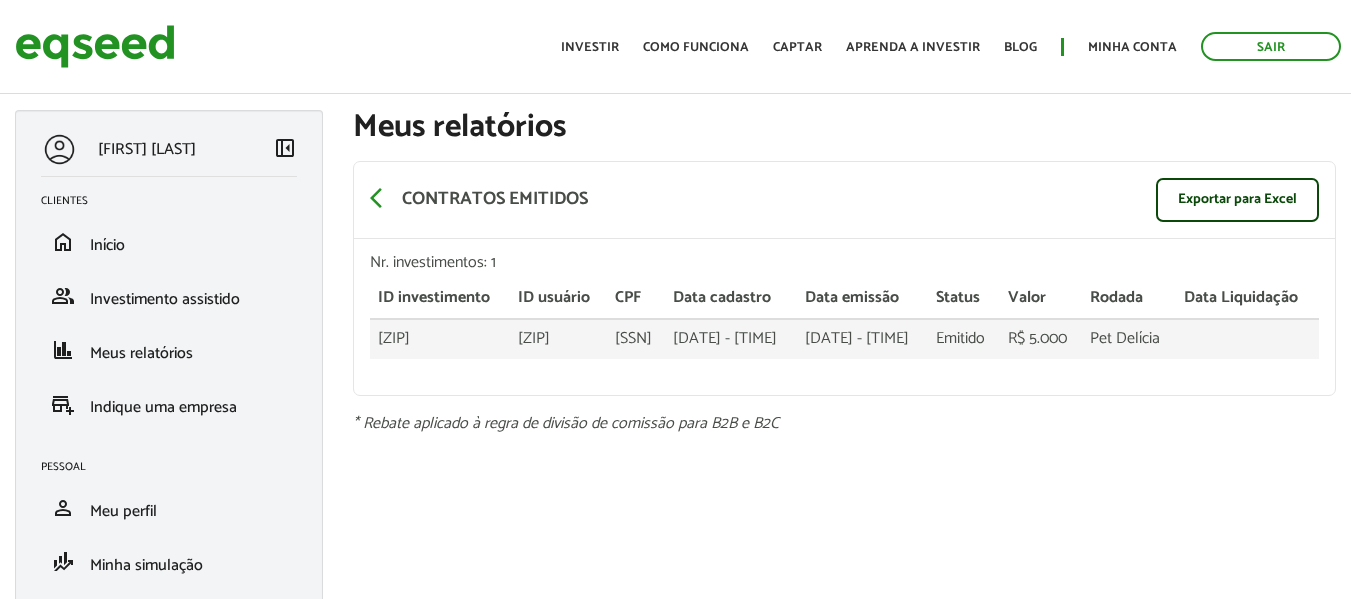 click on "83339" at bounding box center [440, 339] 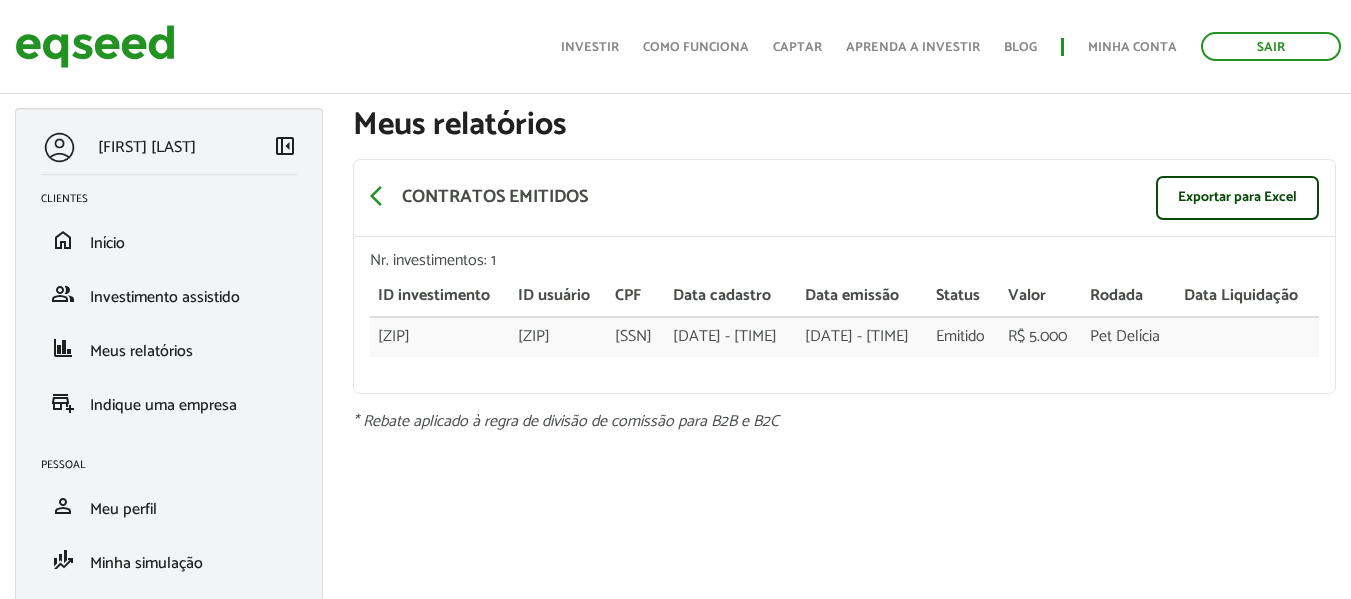 scroll, scrollTop: 0, scrollLeft: 0, axis: both 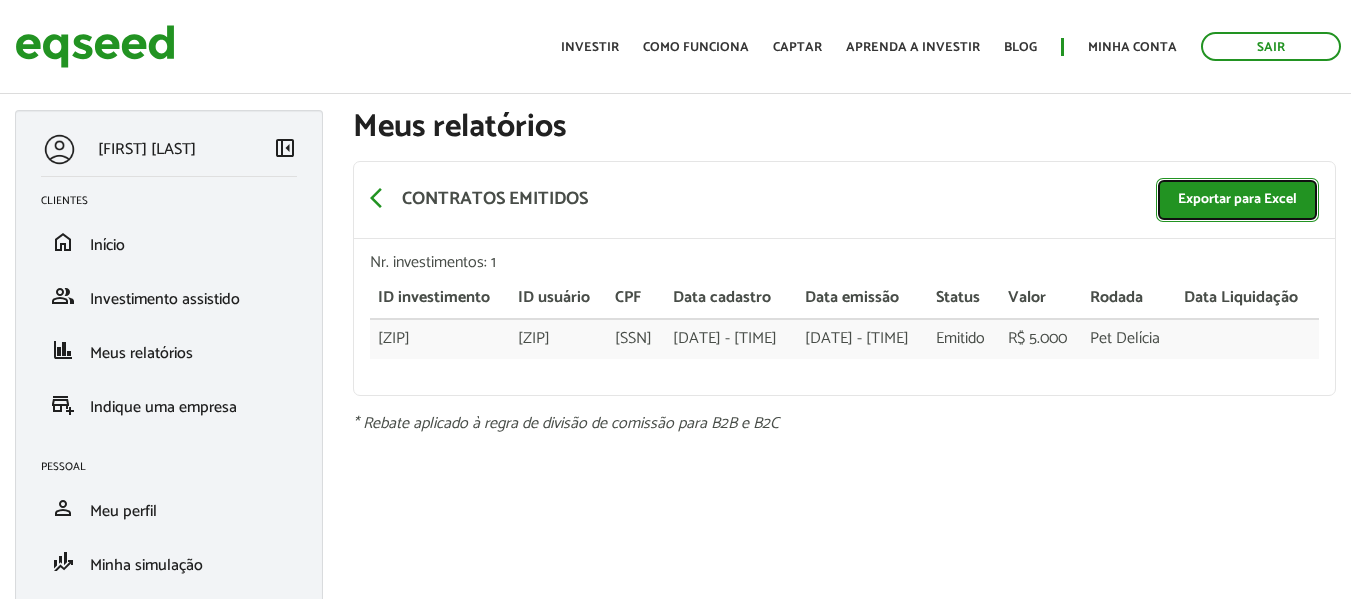 click on "Exportar para Excel" at bounding box center [1237, 200] 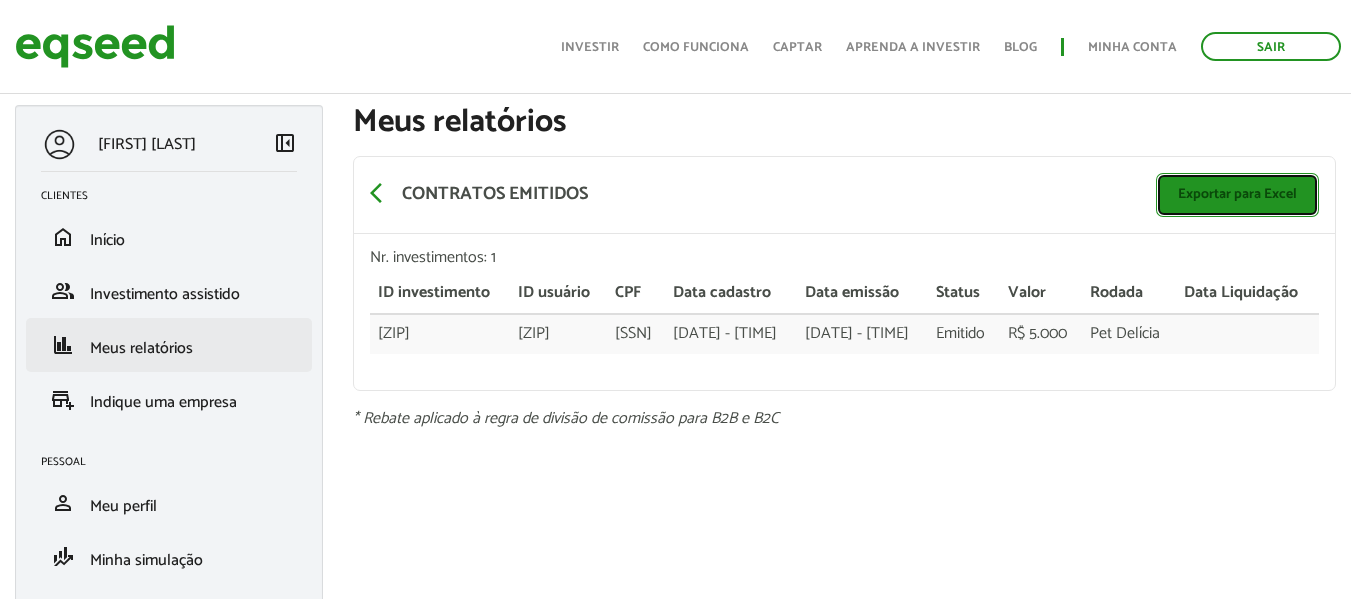 scroll, scrollTop: 0, scrollLeft: 0, axis: both 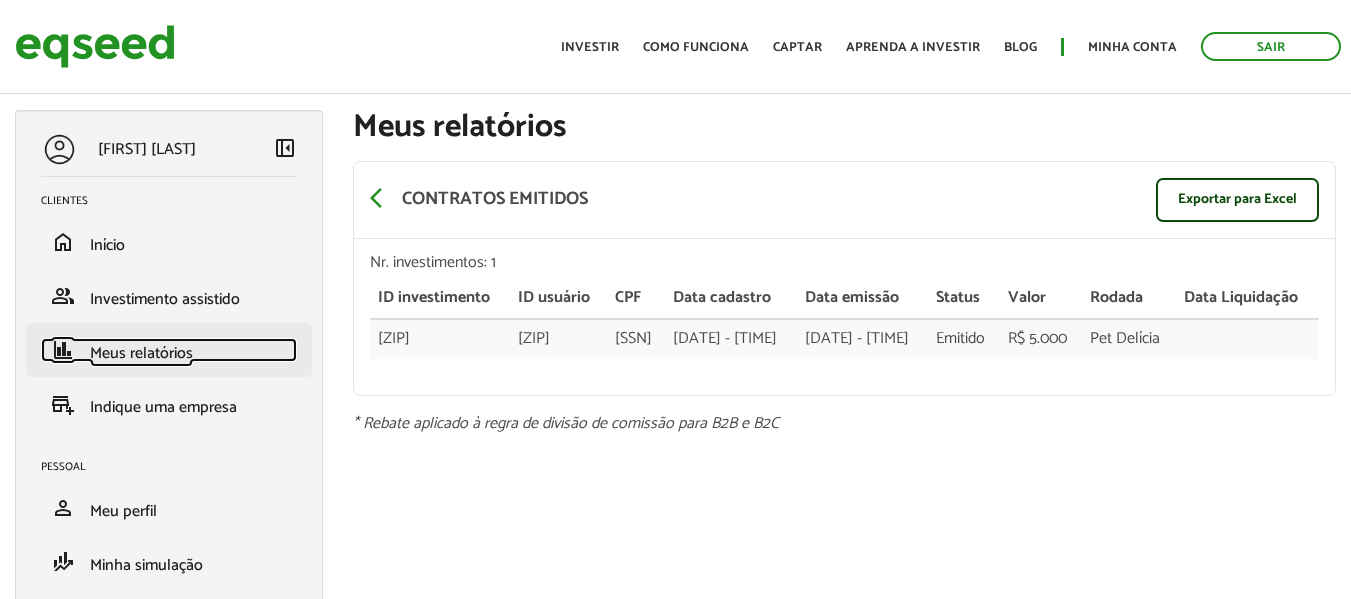 click on "Meus relatórios" at bounding box center [141, 353] 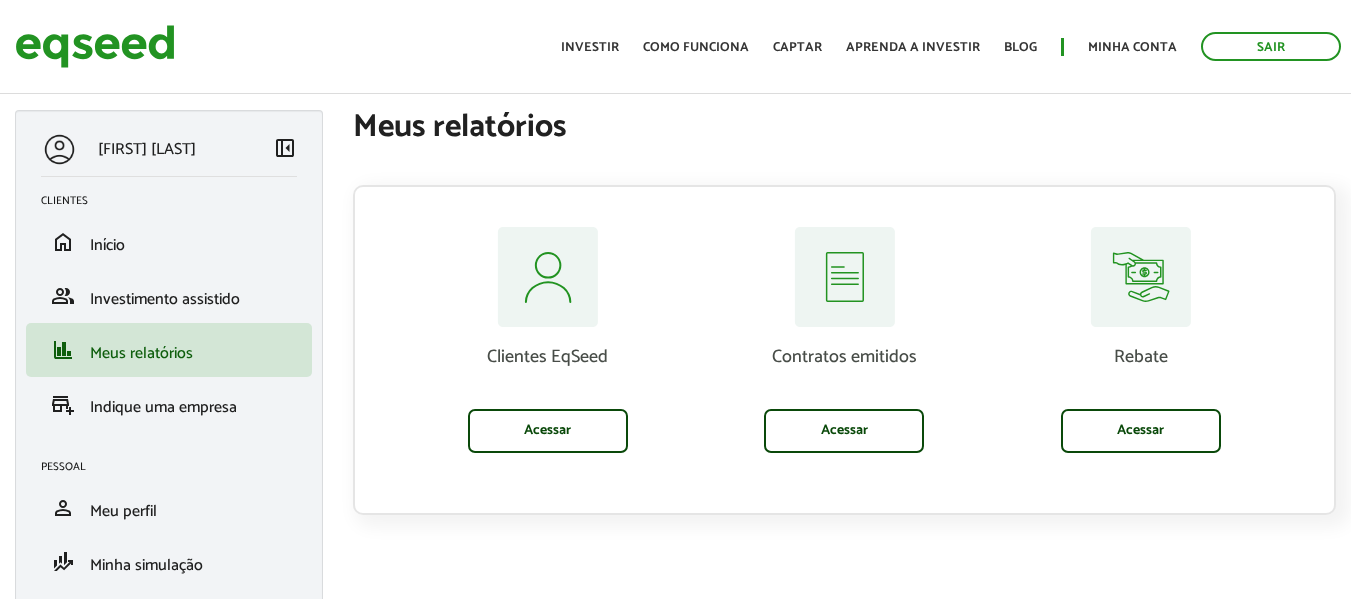 scroll, scrollTop: 0, scrollLeft: 0, axis: both 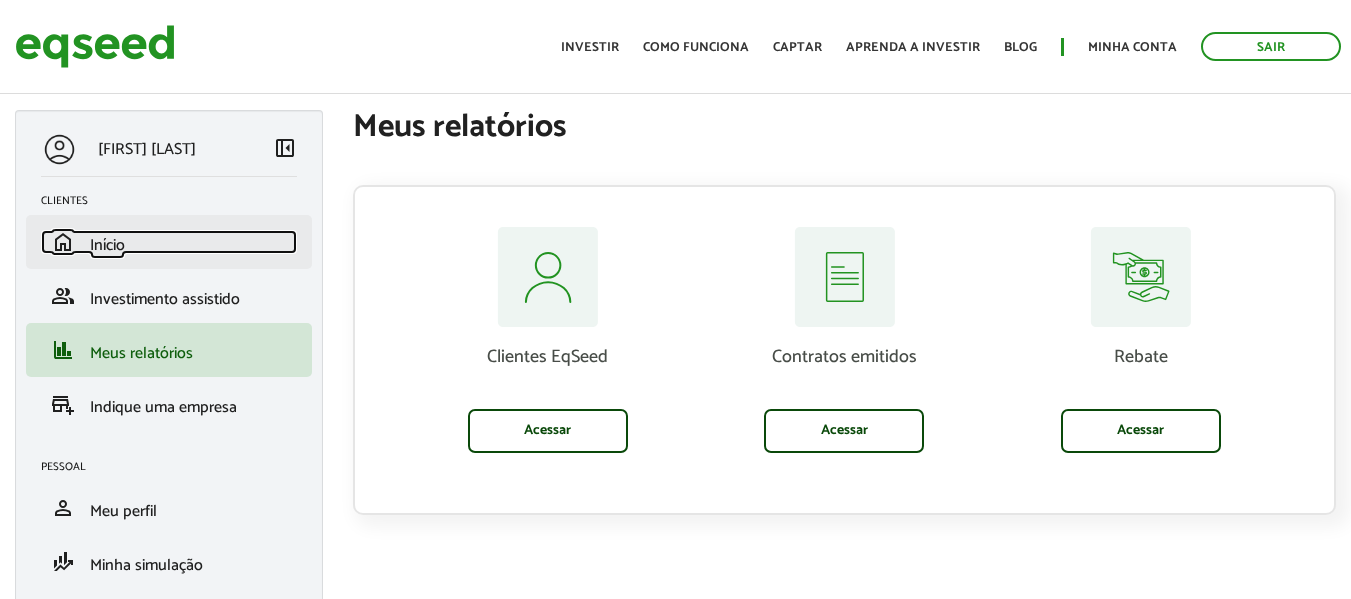 click on "Início" at bounding box center (107, 245) 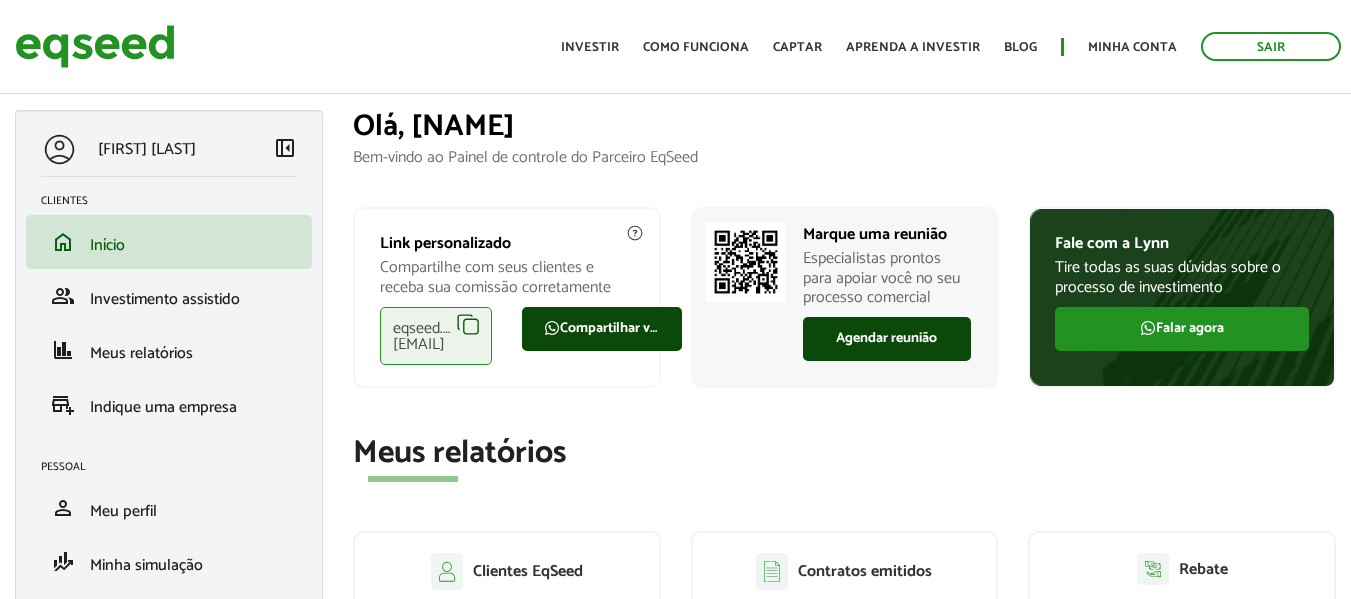 scroll, scrollTop: 0, scrollLeft: 0, axis: both 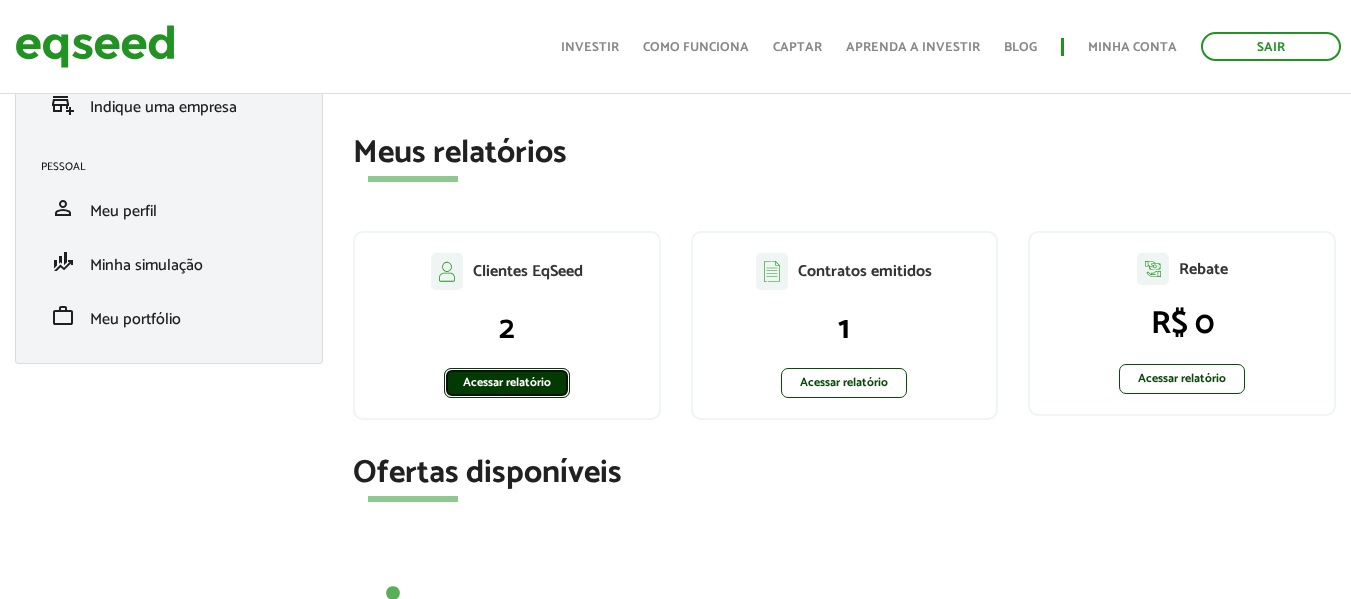 click on "Acessar relatório" at bounding box center [507, 383] 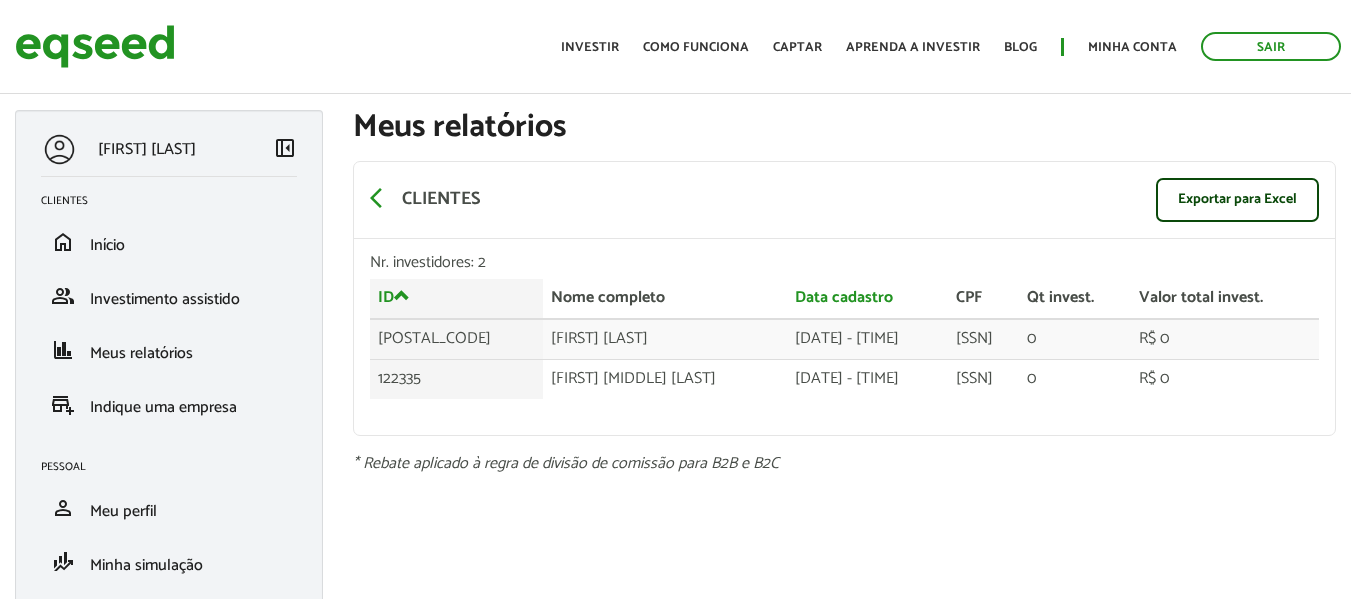 scroll, scrollTop: 0, scrollLeft: 0, axis: both 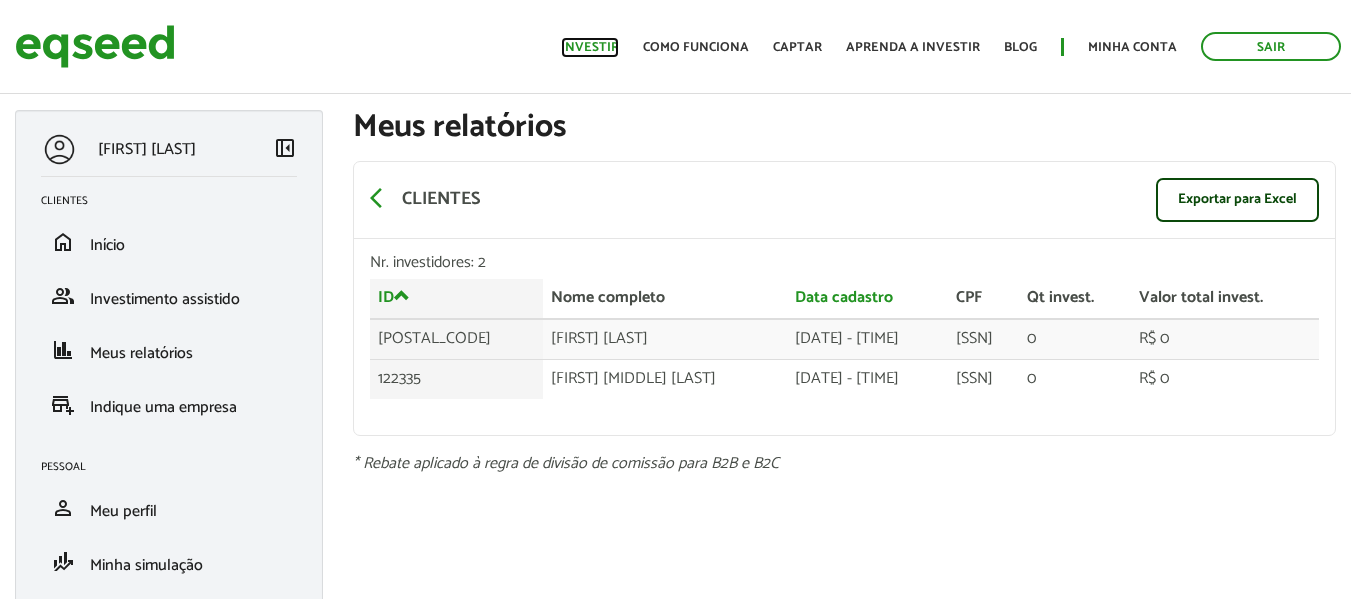 click on "Investir" at bounding box center [590, 47] 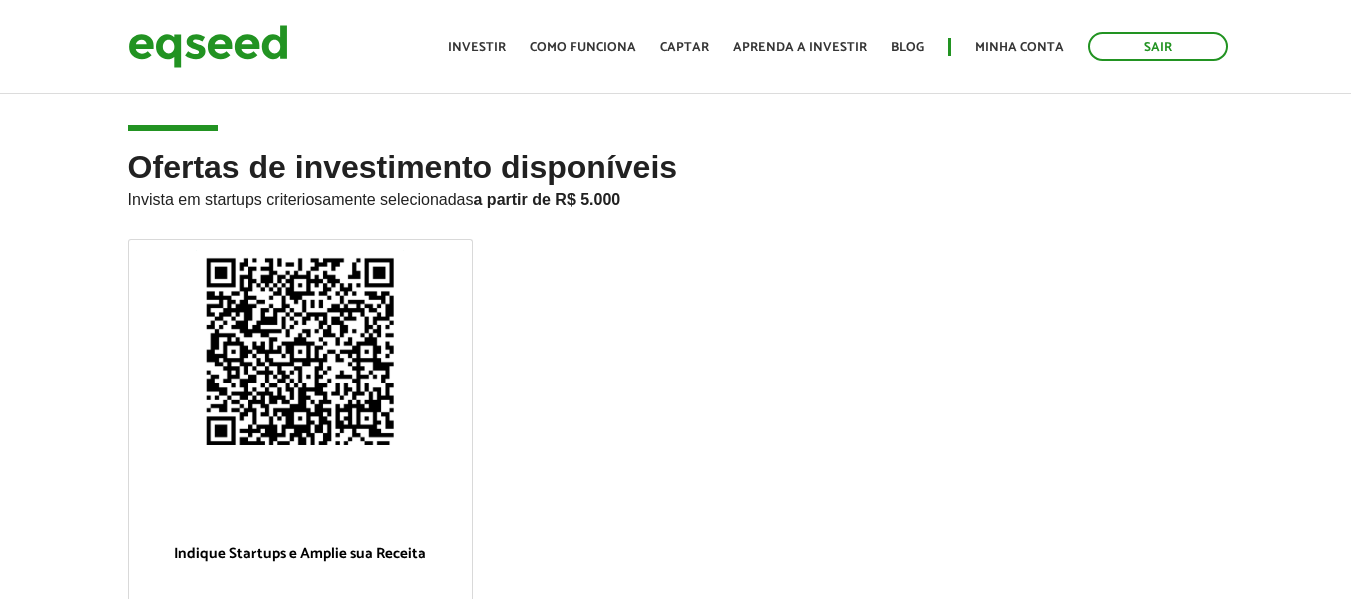 scroll, scrollTop: 0, scrollLeft: 0, axis: both 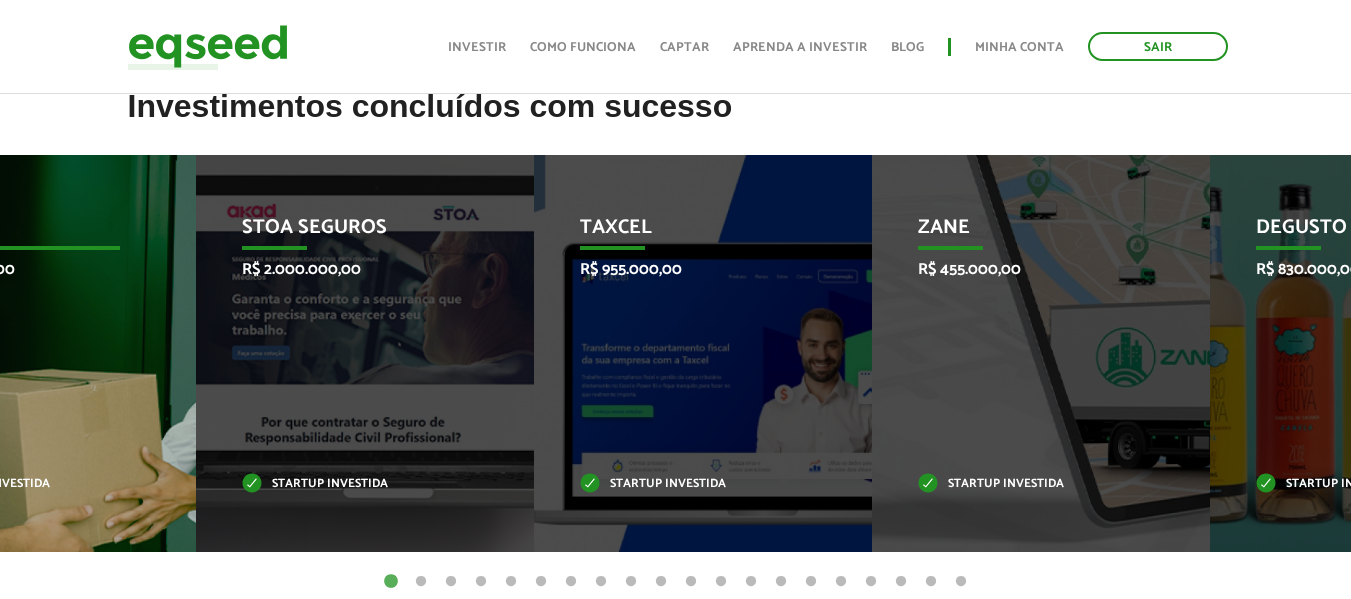 drag, startPoint x: 1310, startPoint y: 415, endPoint x: 154, endPoint y: 420, distance: 1156.0109 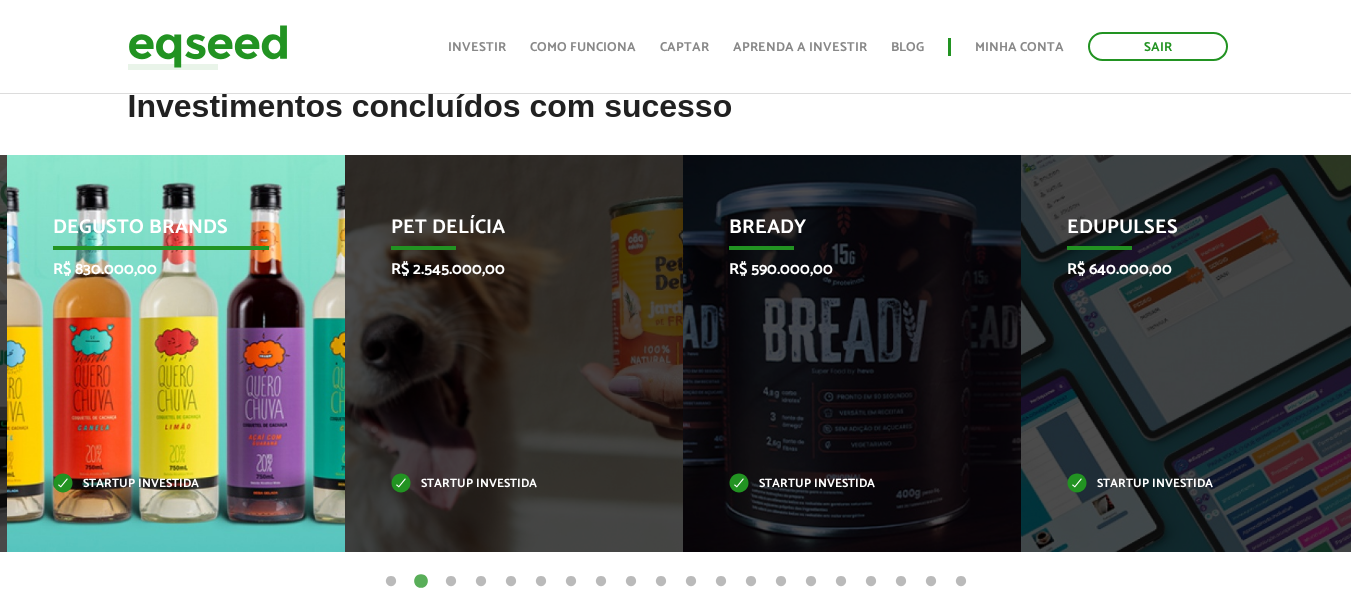 drag, startPoint x: 1211, startPoint y: 390, endPoint x: 204, endPoint y: 403, distance: 1007.0839 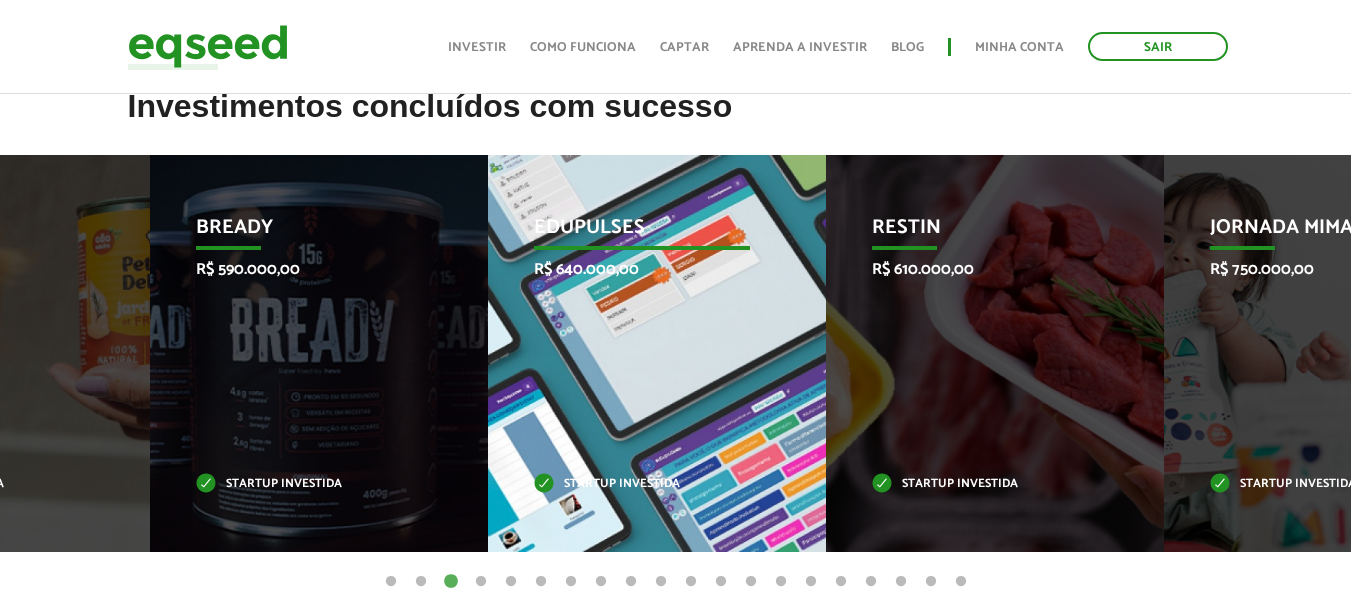 drag, startPoint x: 912, startPoint y: 384, endPoint x: 358, endPoint y: 393, distance: 554.0731 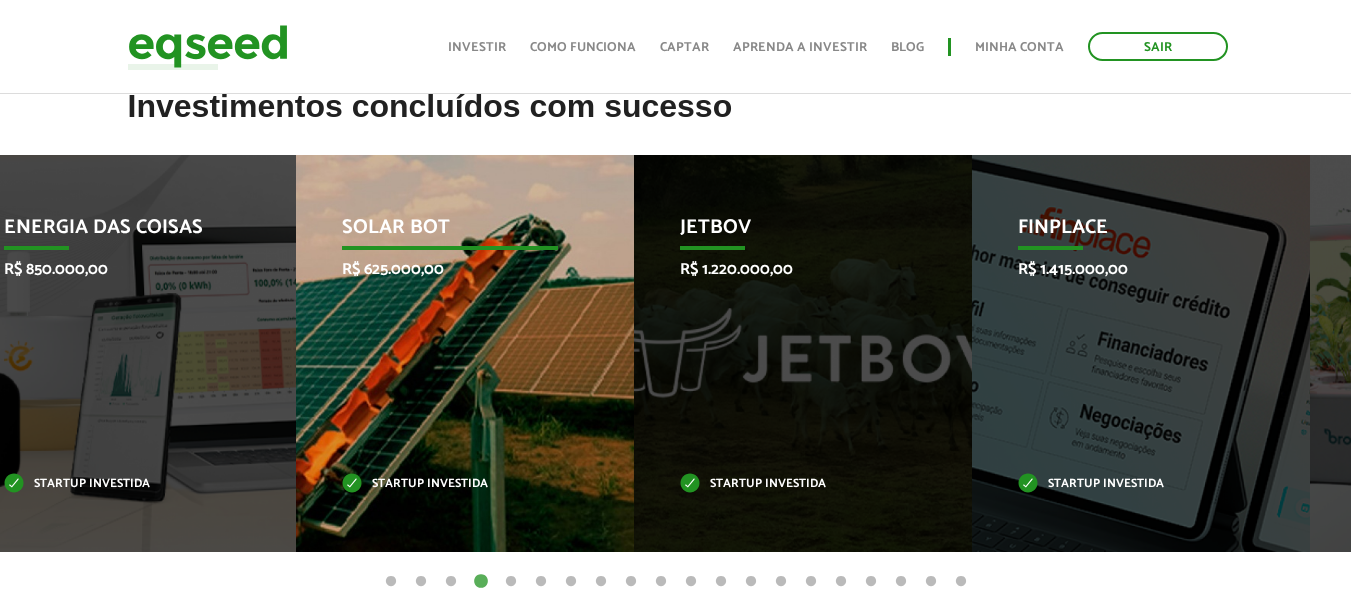 drag, startPoint x: 1110, startPoint y: 381, endPoint x: 59, endPoint y: 373, distance: 1051.0304 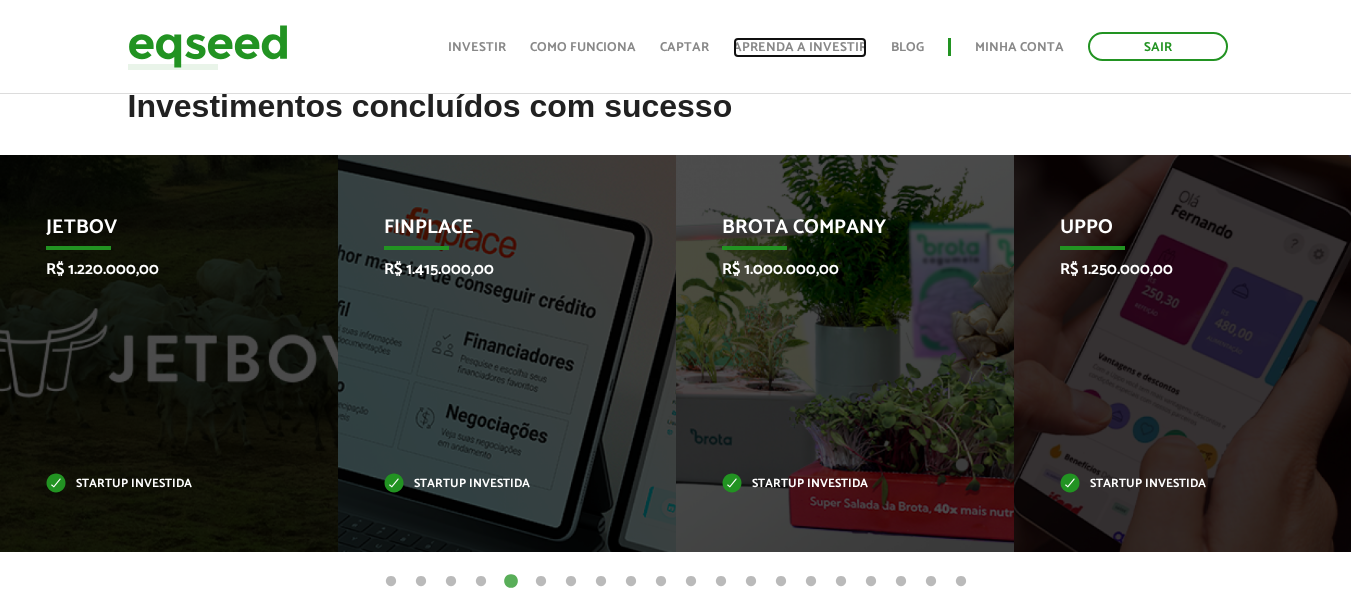 click on "Aprenda a investir" at bounding box center [800, 47] 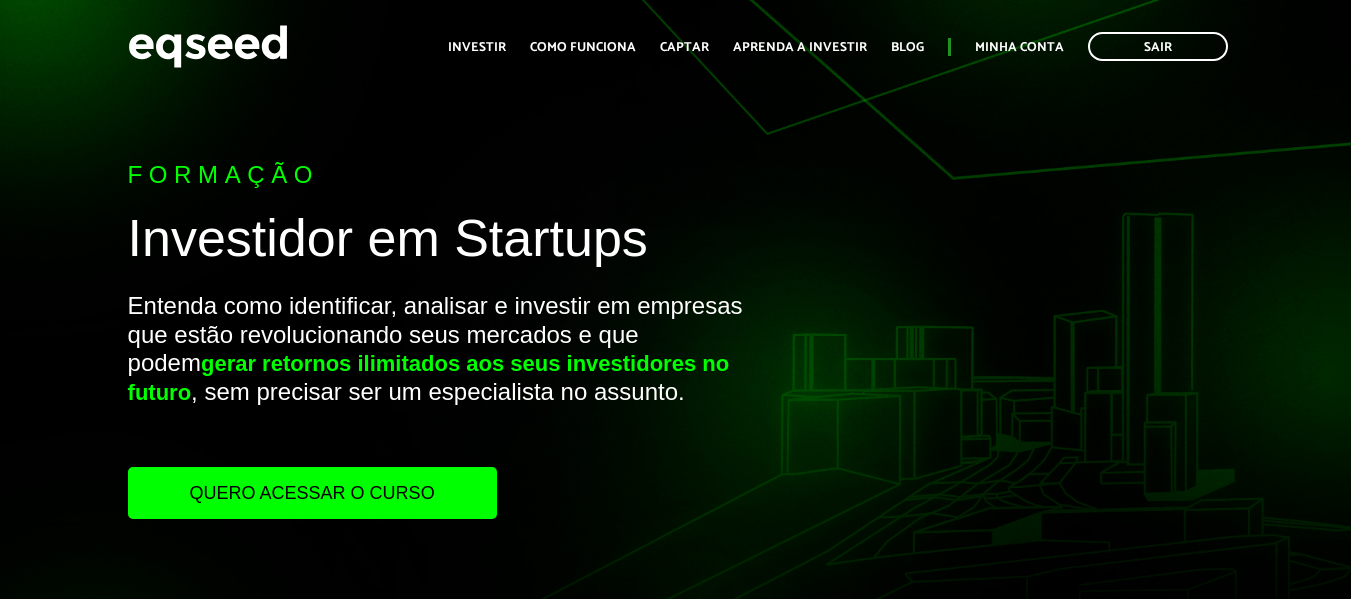 scroll, scrollTop: 0, scrollLeft: 0, axis: both 